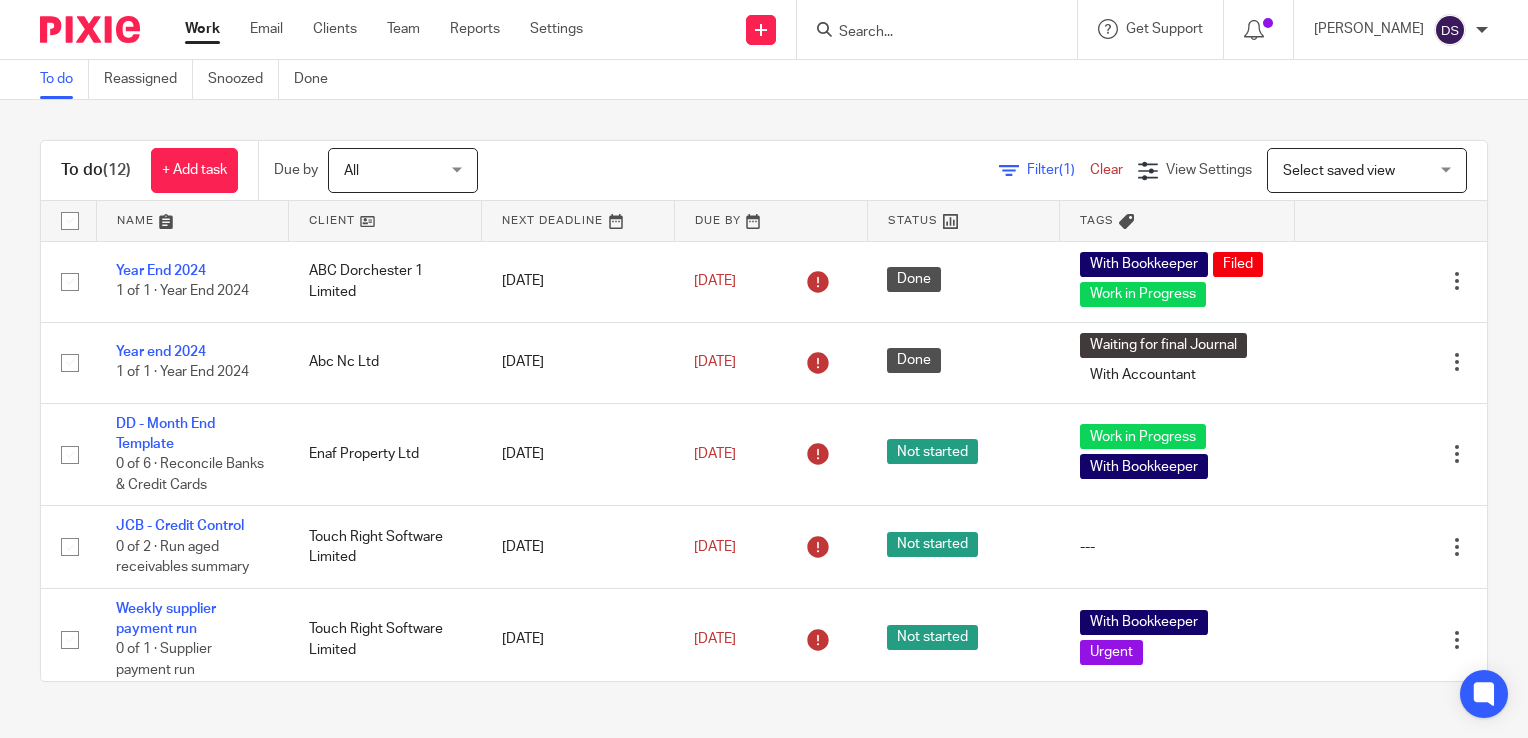 scroll, scrollTop: 0, scrollLeft: 0, axis: both 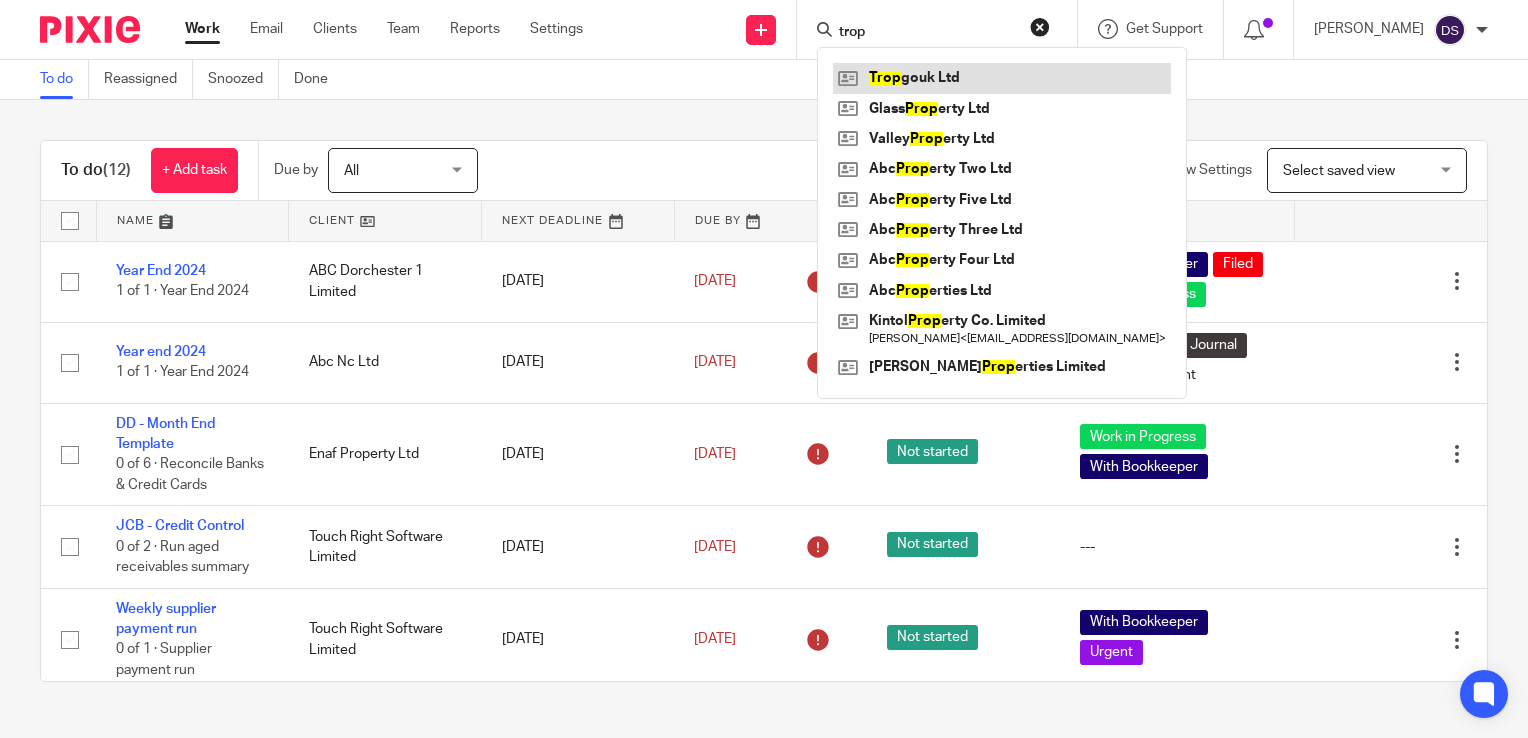 type on "trop" 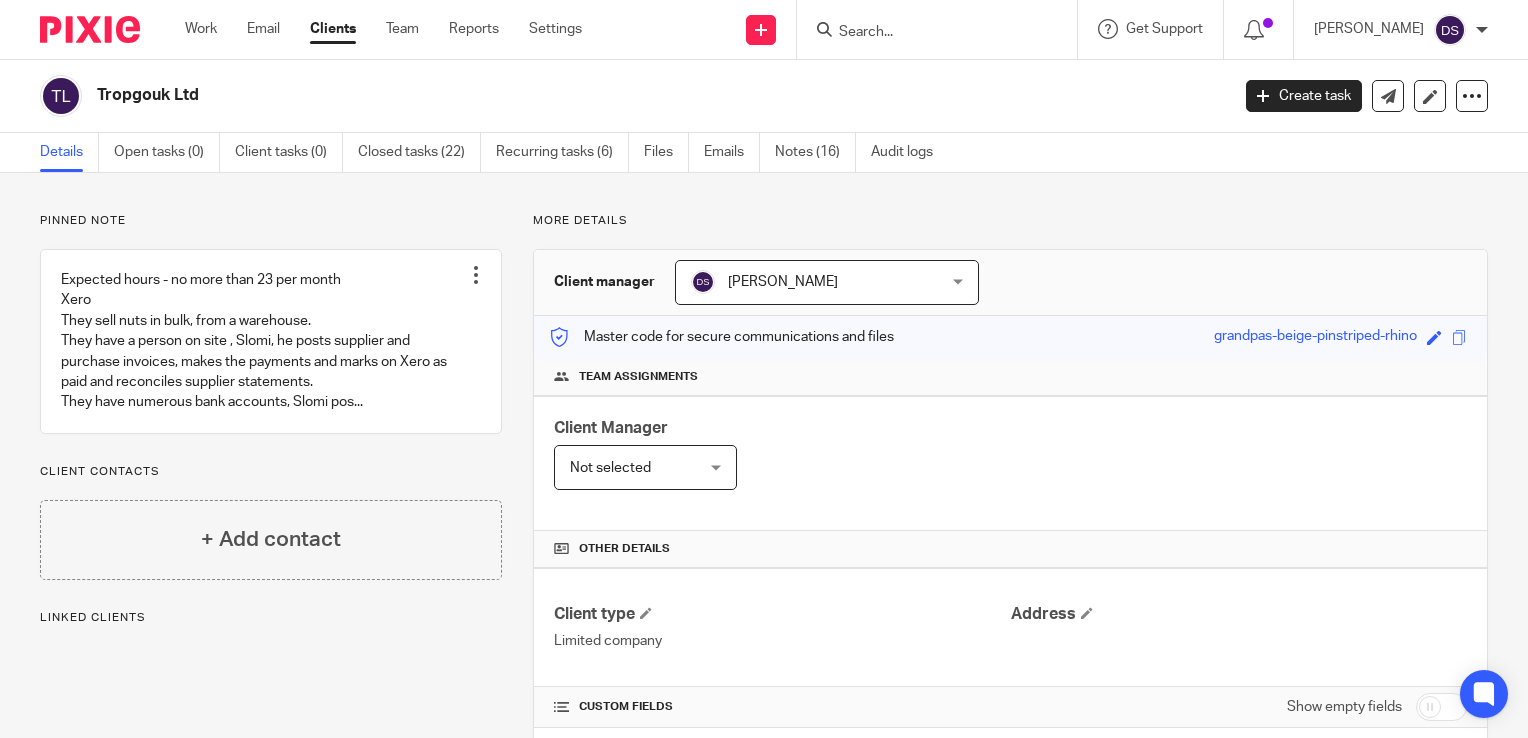 scroll, scrollTop: 0, scrollLeft: 0, axis: both 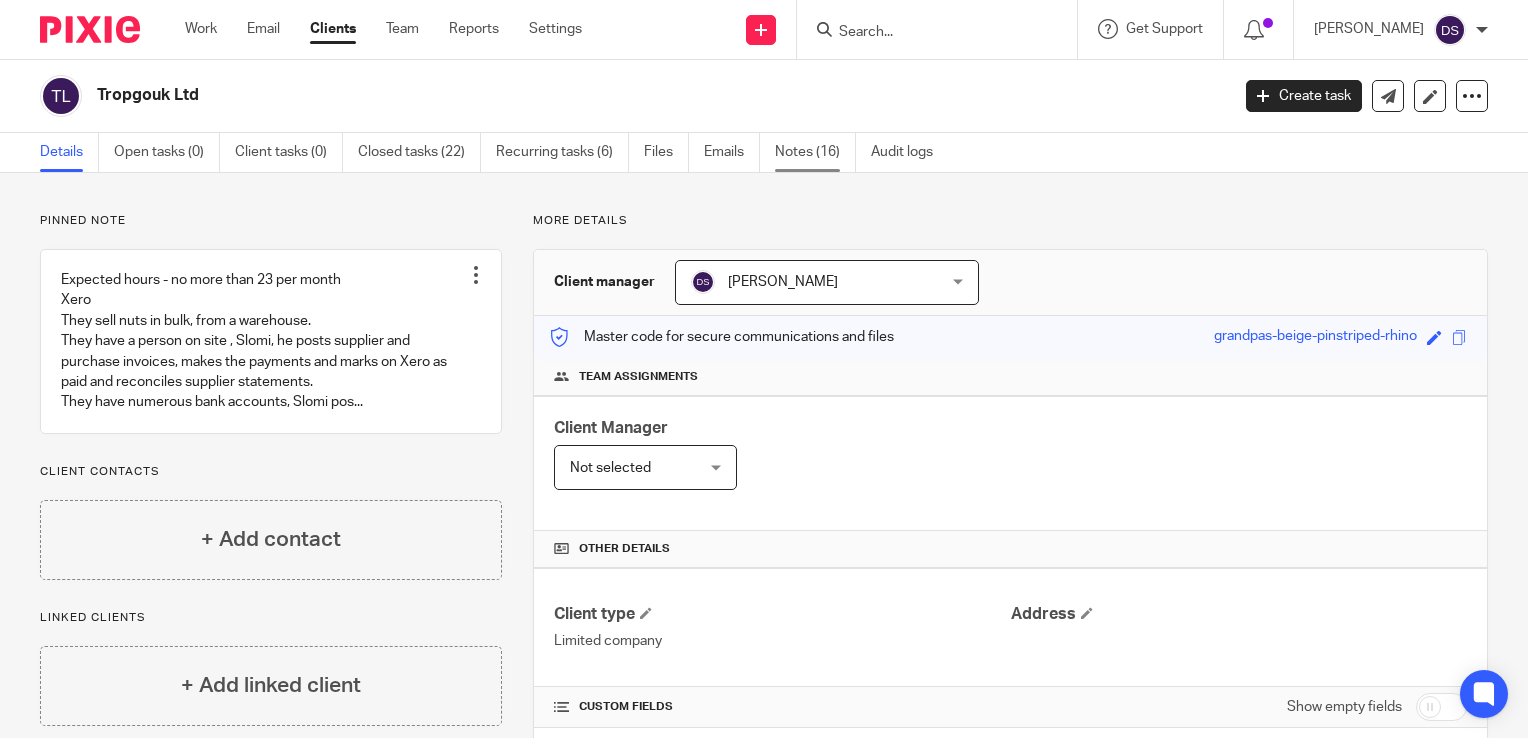 click on "Notes (16)" at bounding box center [815, 152] 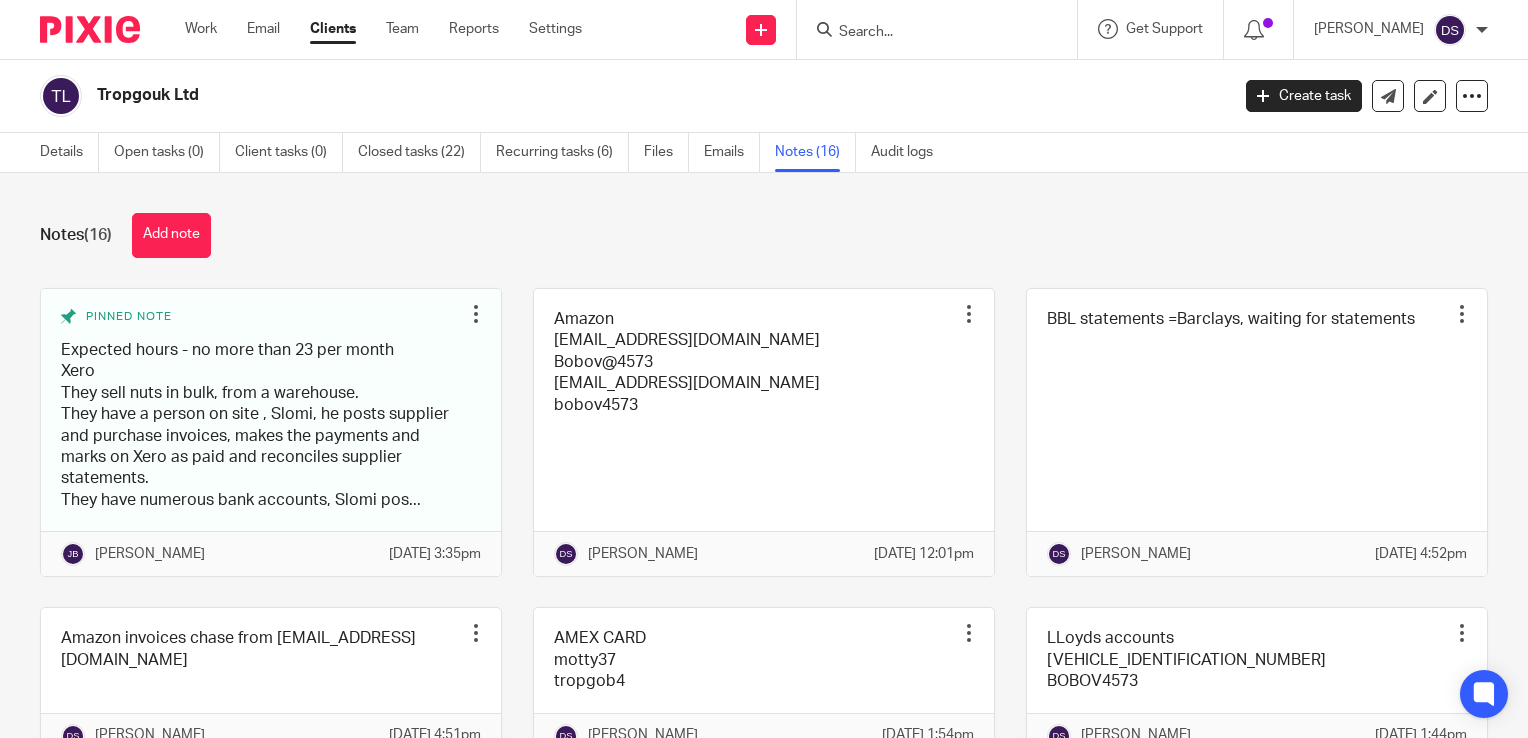 scroll, scrollTop: 0, scrollLeft: 0, axis: both 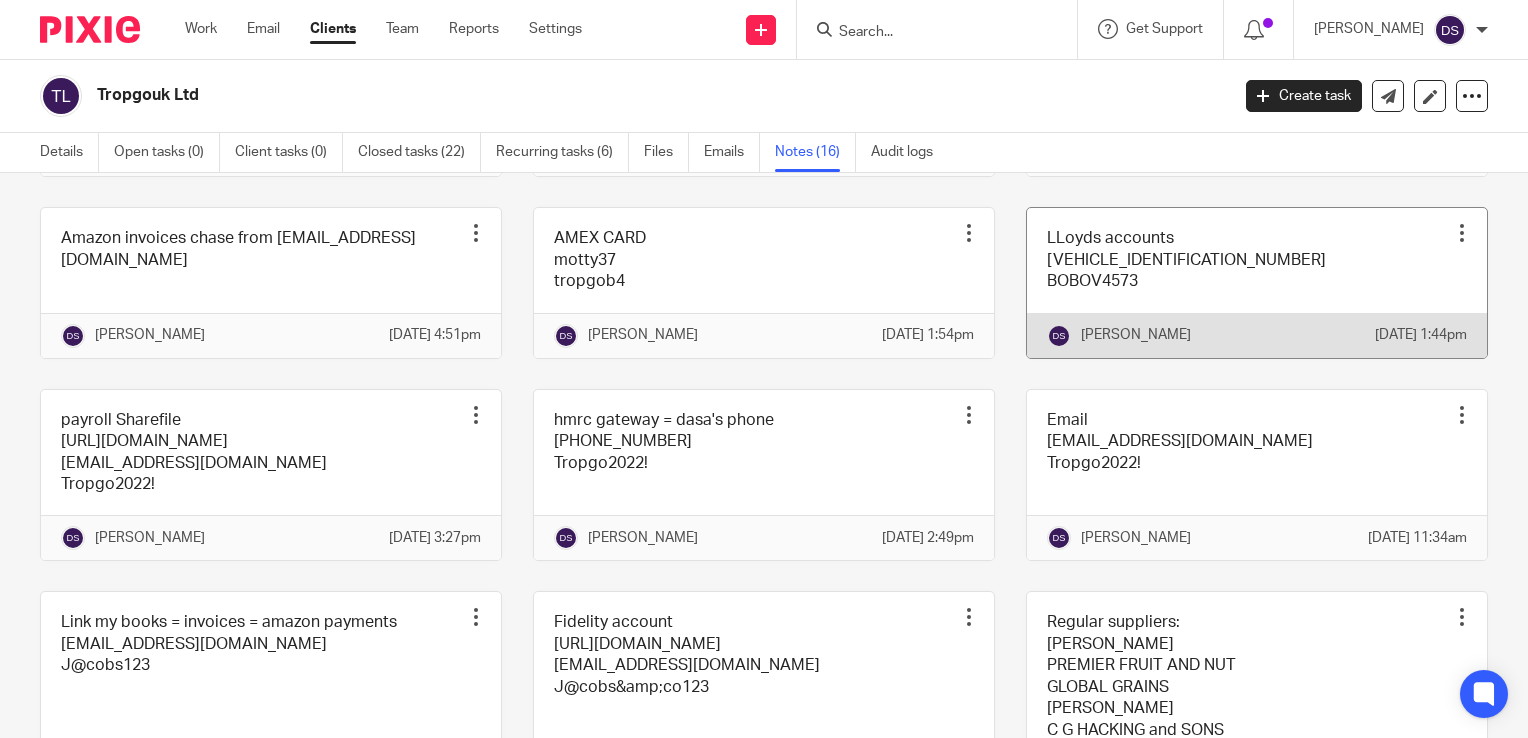 click at bounding box center (1257, 282) 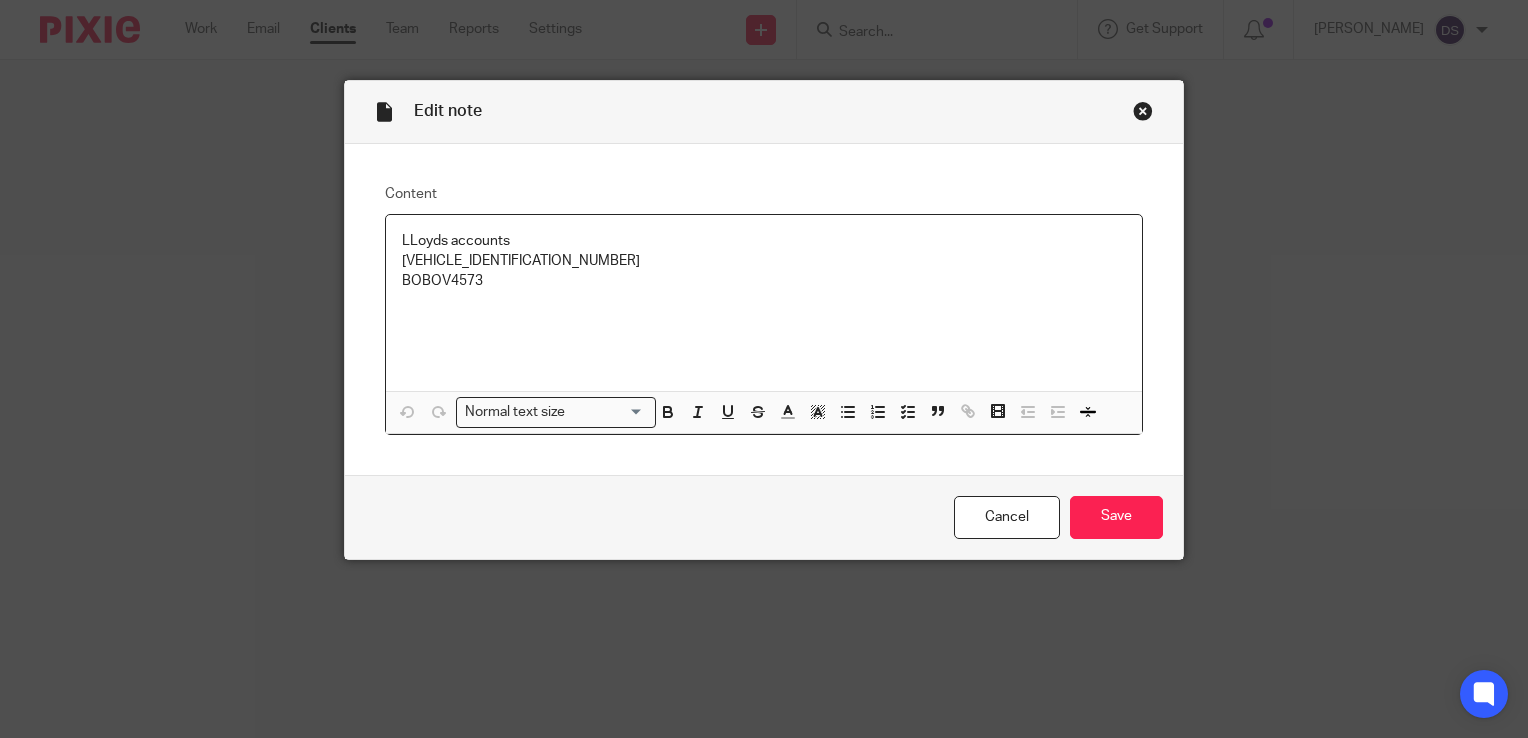 scroll, scrollTop: 0, scrollLeft: 0, axis: both 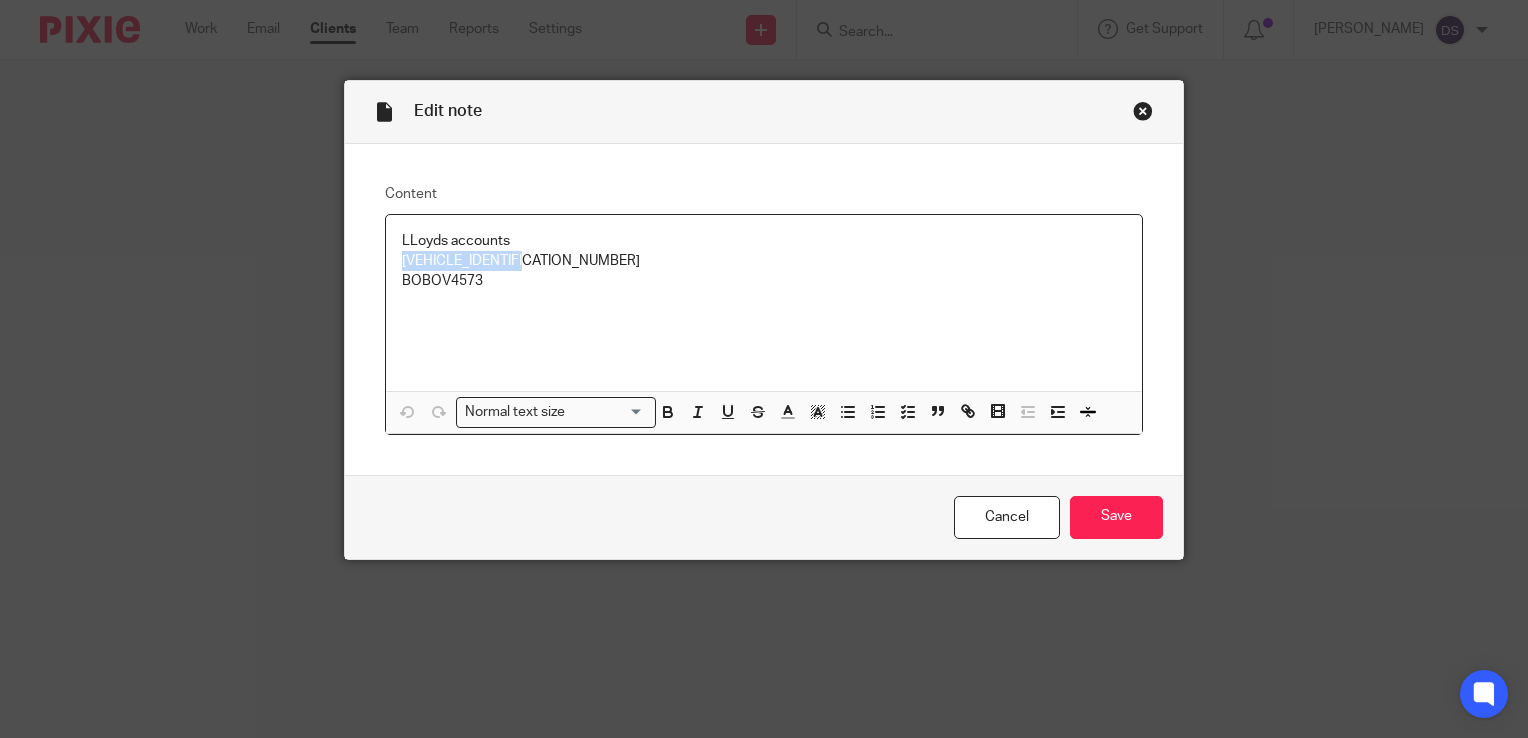 drag, startPoint x: 555, startPoint y: 263, endPoint x: 380, endPoint y: 265, distance: 175.01143 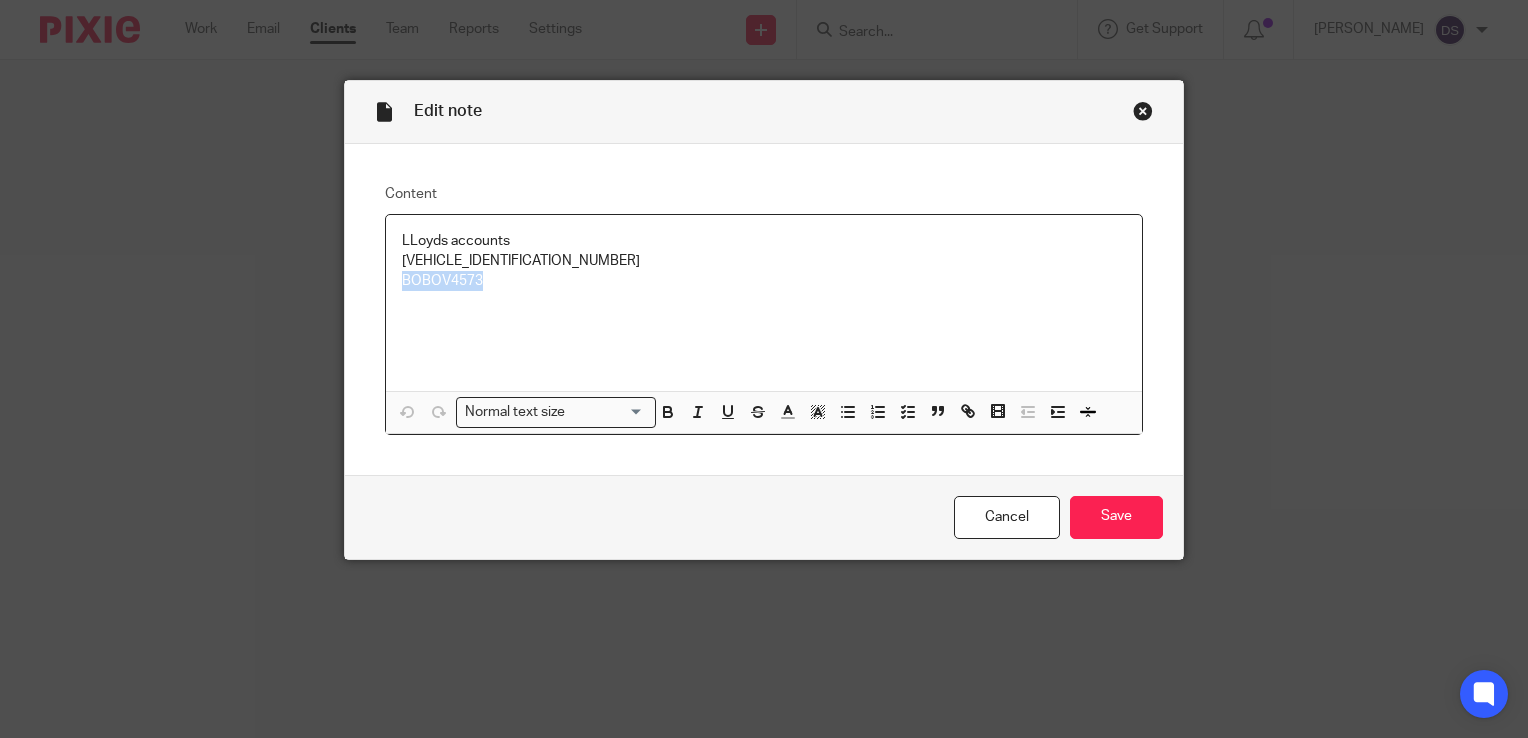 drag, startPoint x: 481, startPoint y: 283, endPoint x: 400, endPoint y: 291, distance: 81.394104 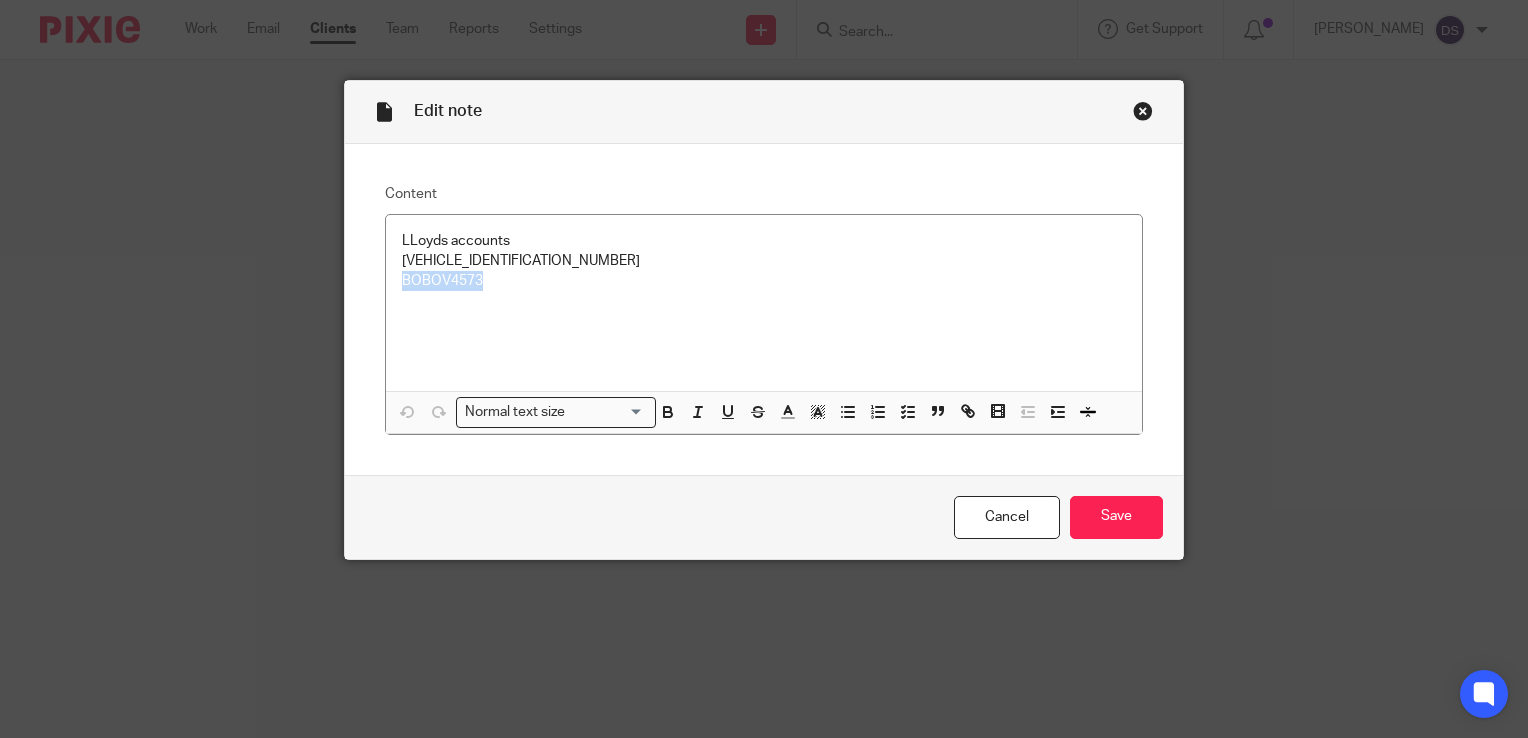 click at bounding box center (1143, 111) 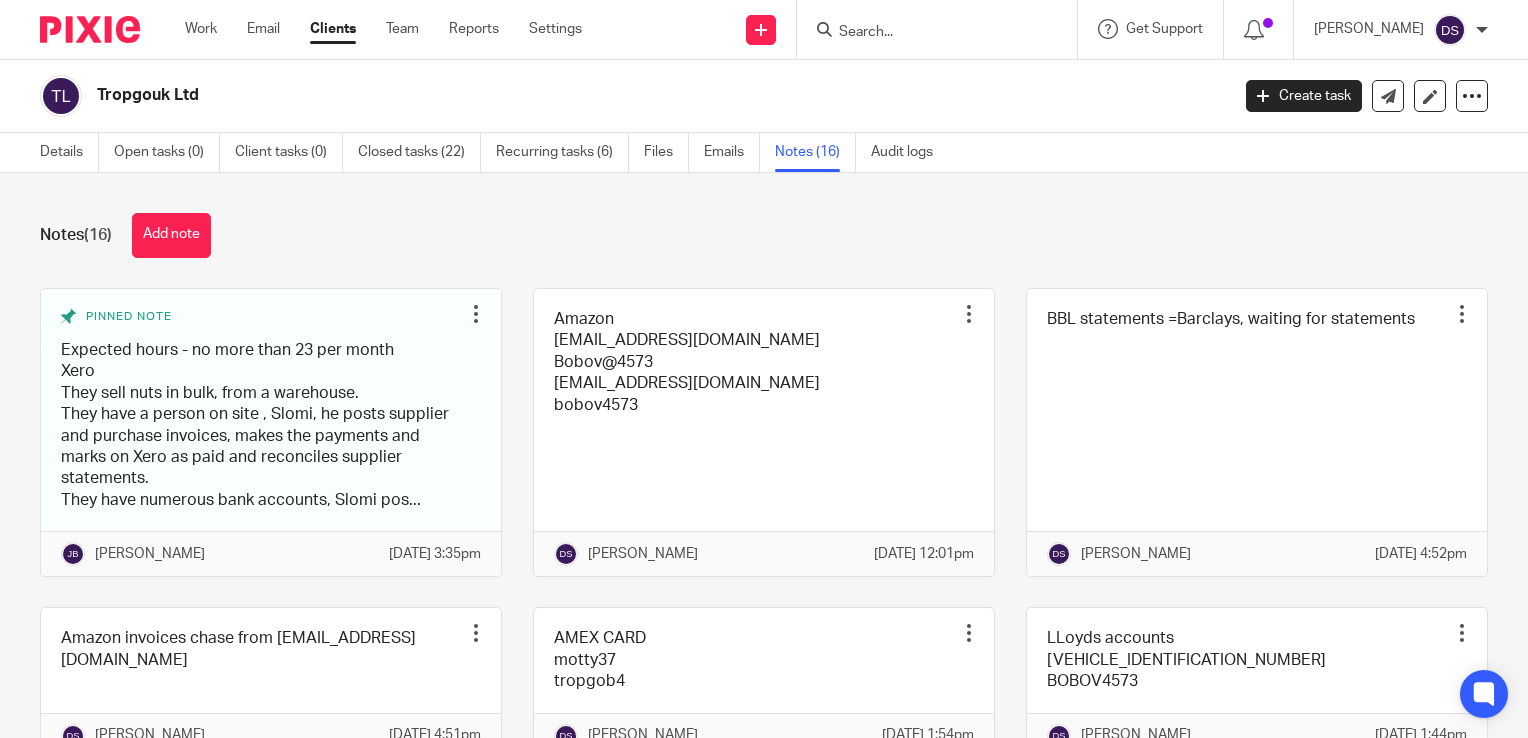 scroll, scrollTop: 0, scrollLeft: 0, axis: both 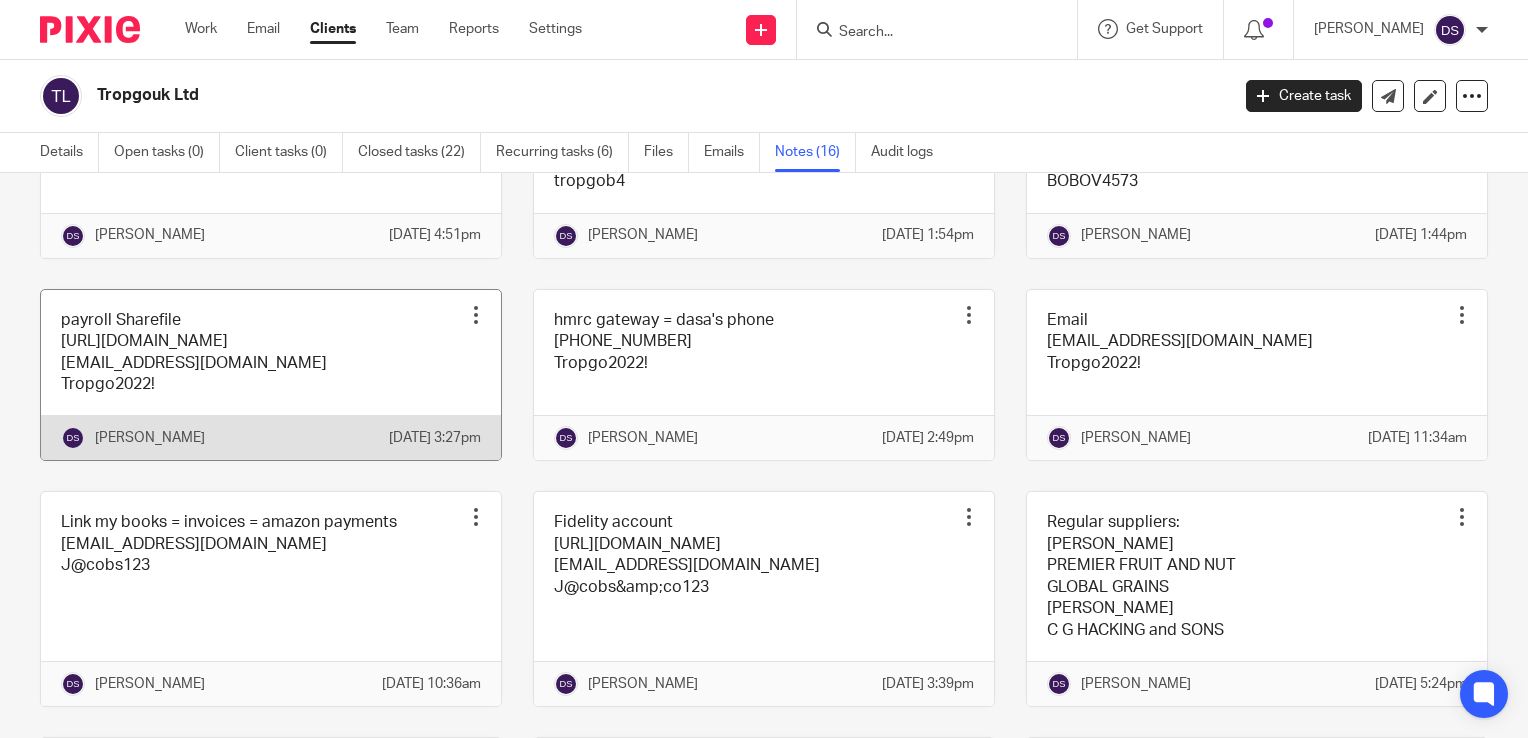 click at bounding box center [476, 315] 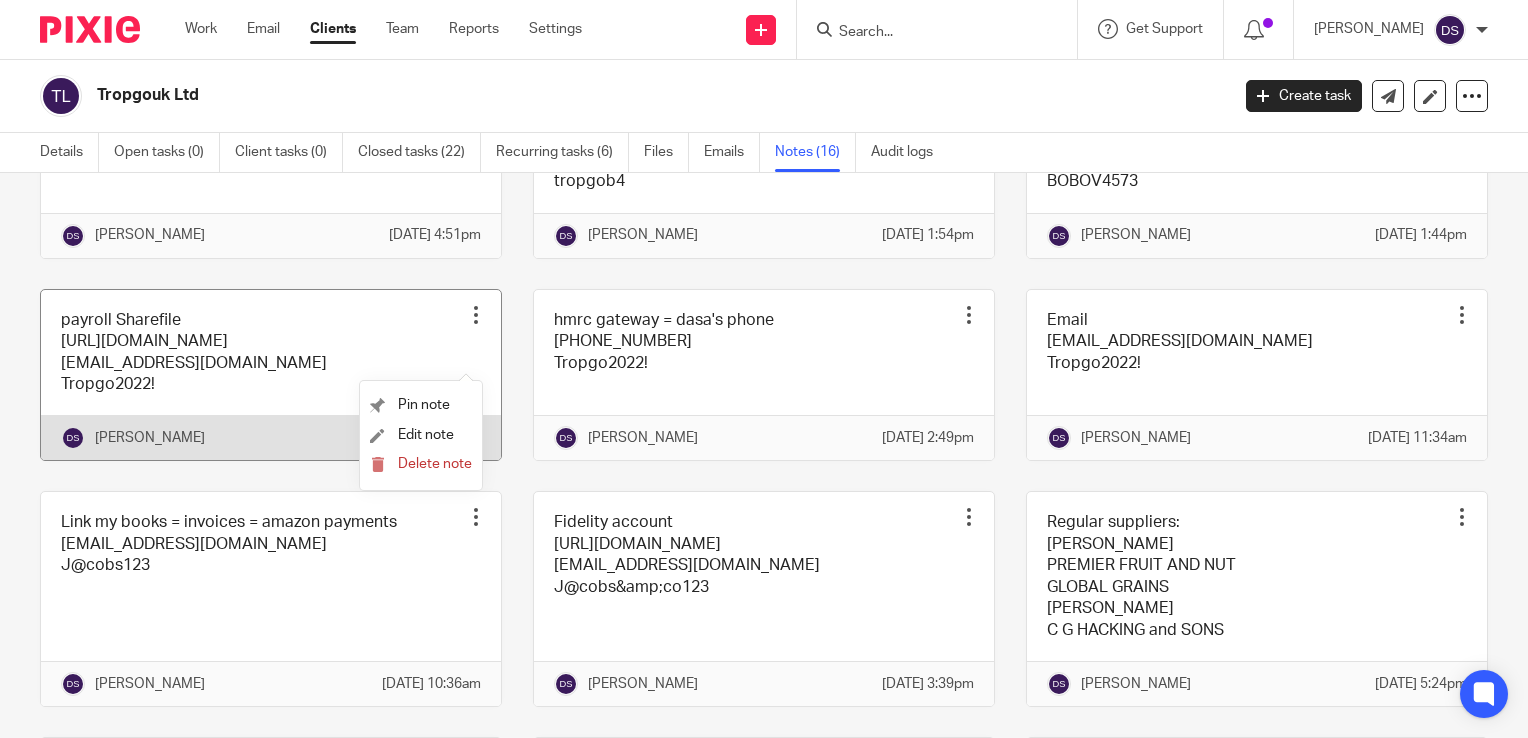click at bounding box center (271, 375) 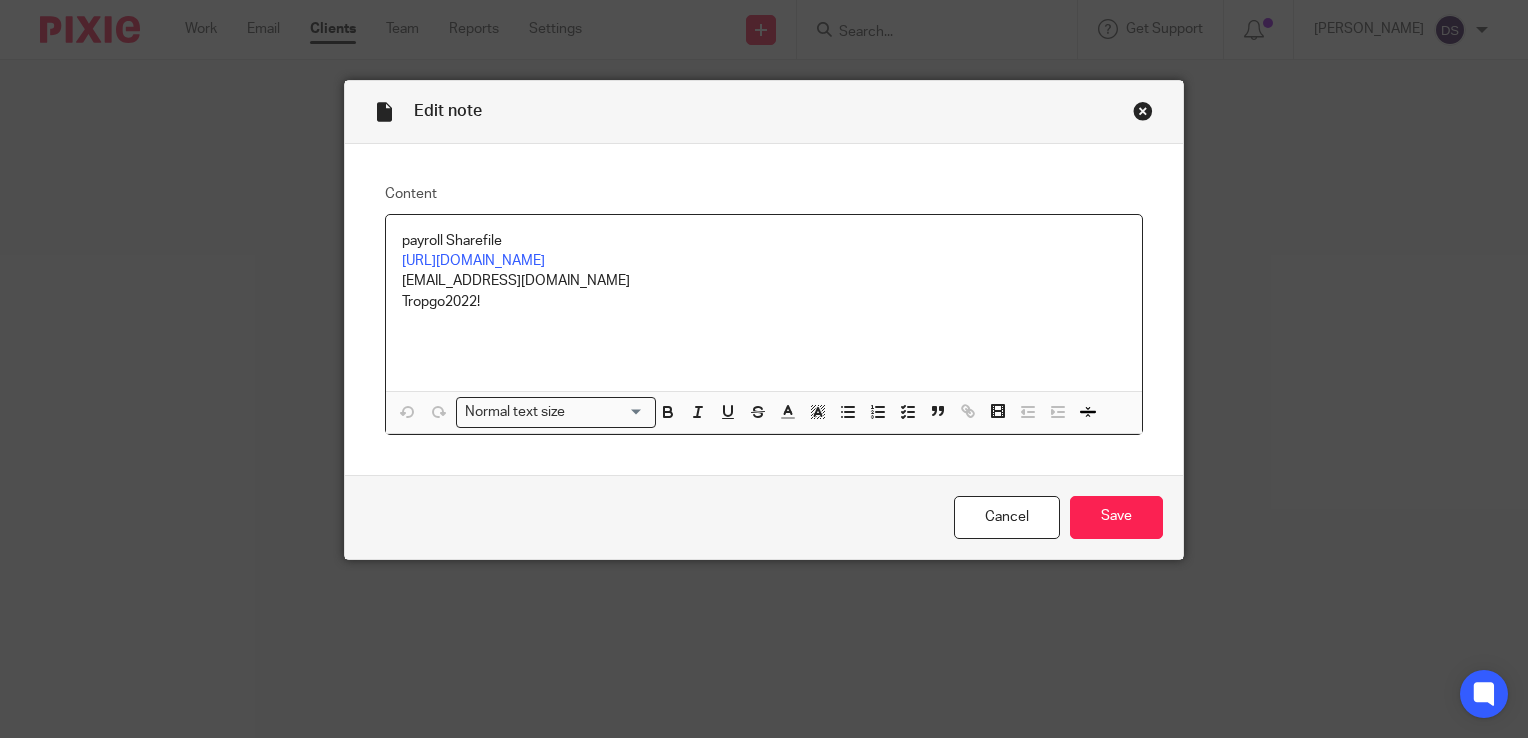 scroll, scrollTop: 0, scrollLeft: 0, axis: both 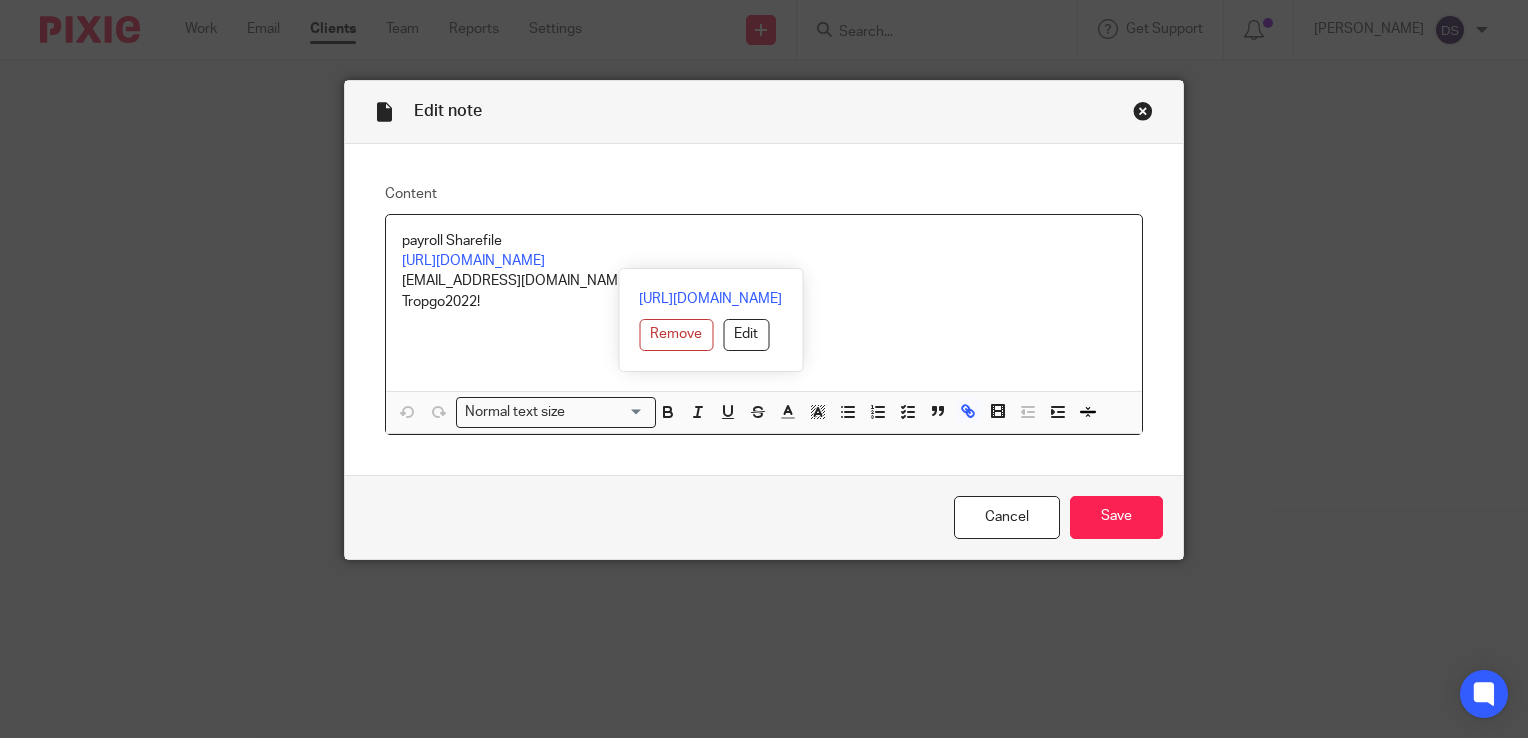 drag, startPoint x: 1052, startPoint y: 267, endPoint x: 382, endPoint y: 254, distance: 670.1261 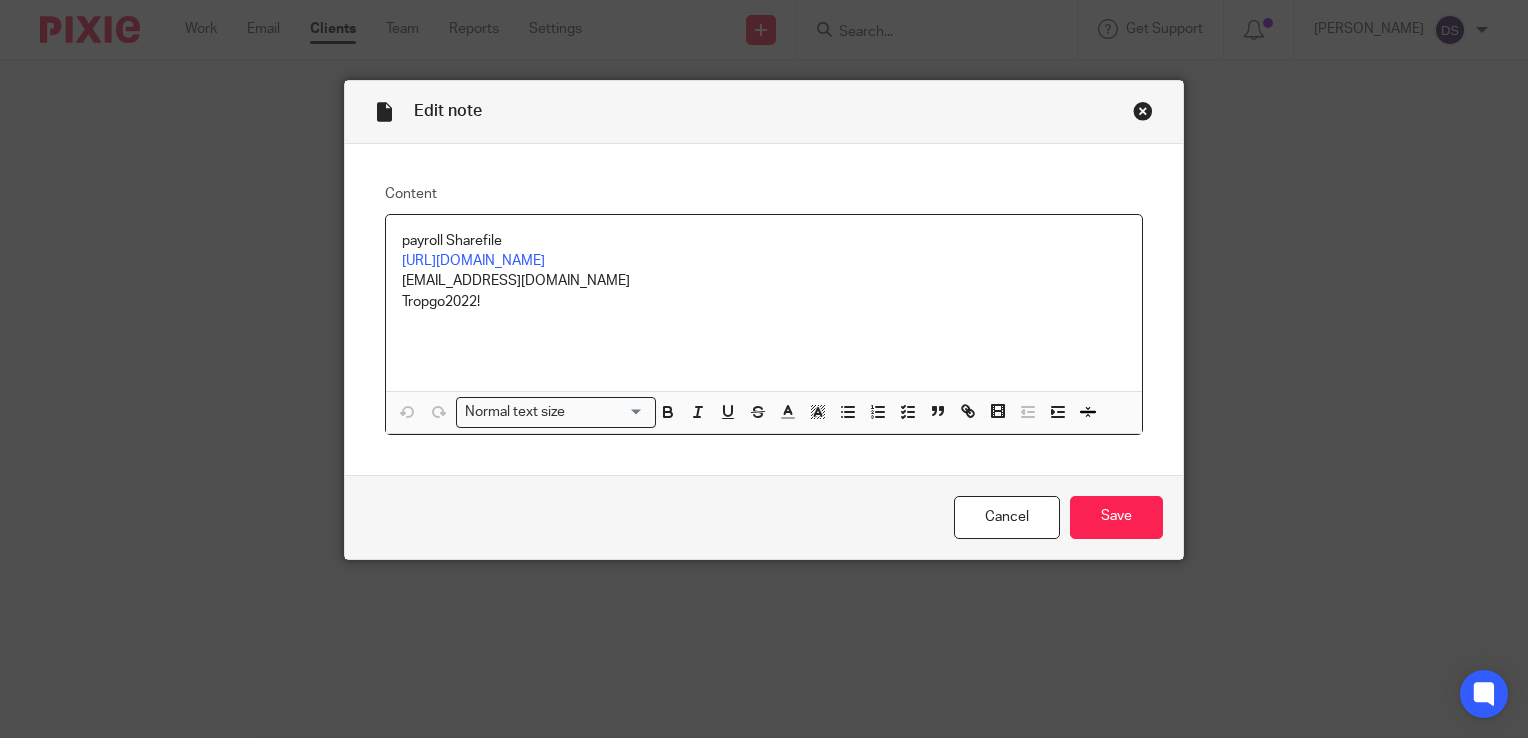 drag, startPoint x: 607, startPoint y: 286, endPoint x: 588, endPoint y: 281, distance: 19.646883 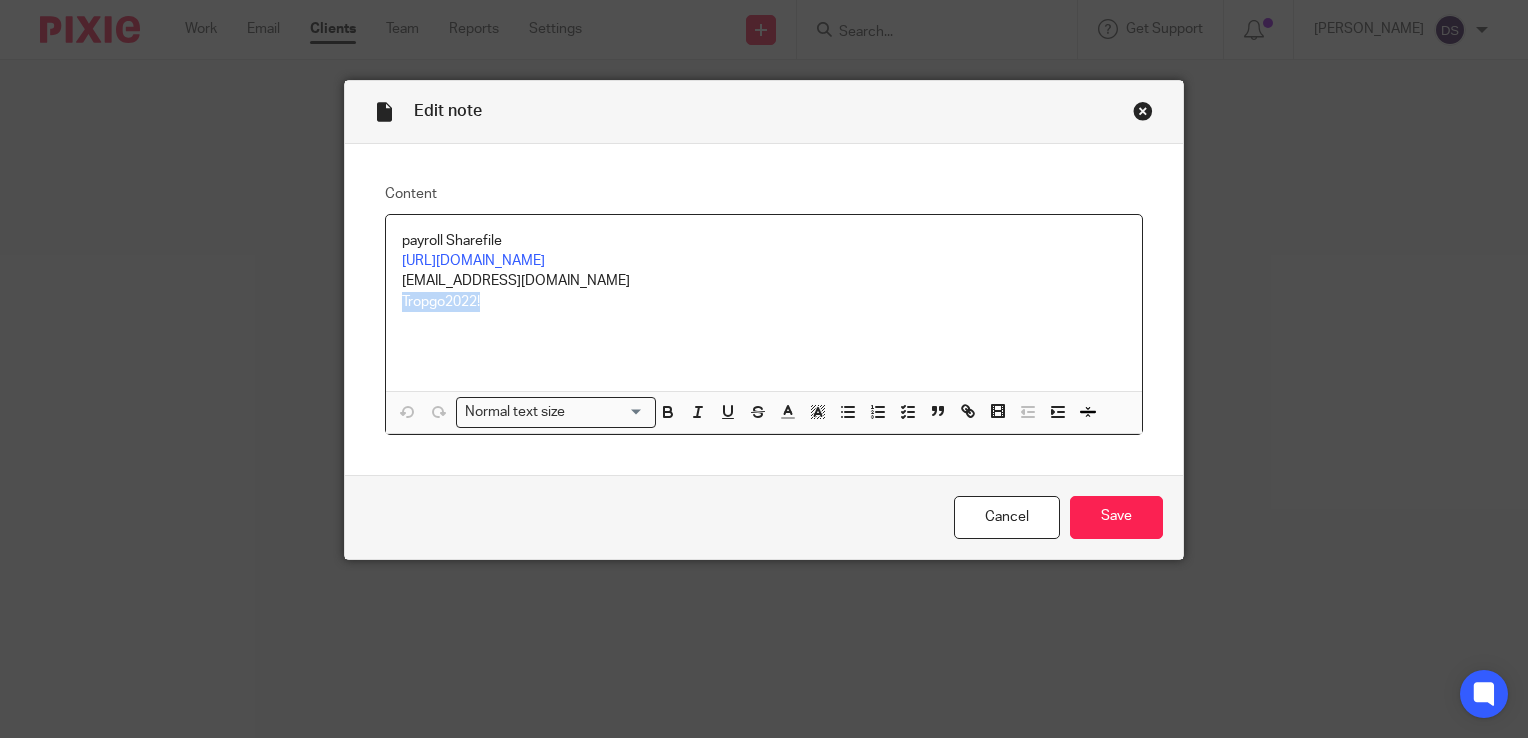 drag, startPoint x: 455, startPoint y: 307, endPoint x: 388, endPoint y: 304, distance: 67.06713 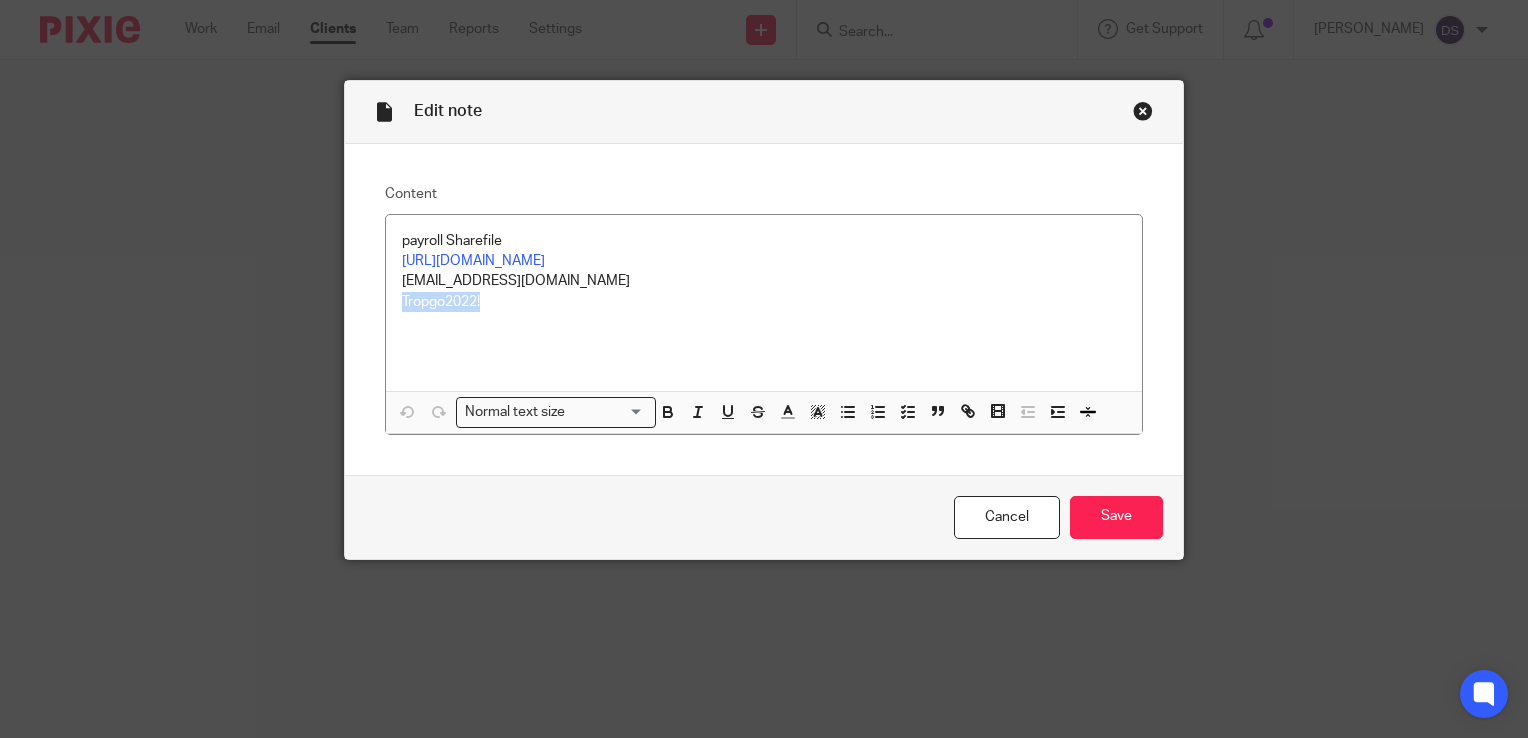 click at bounding box center [1143, 111] 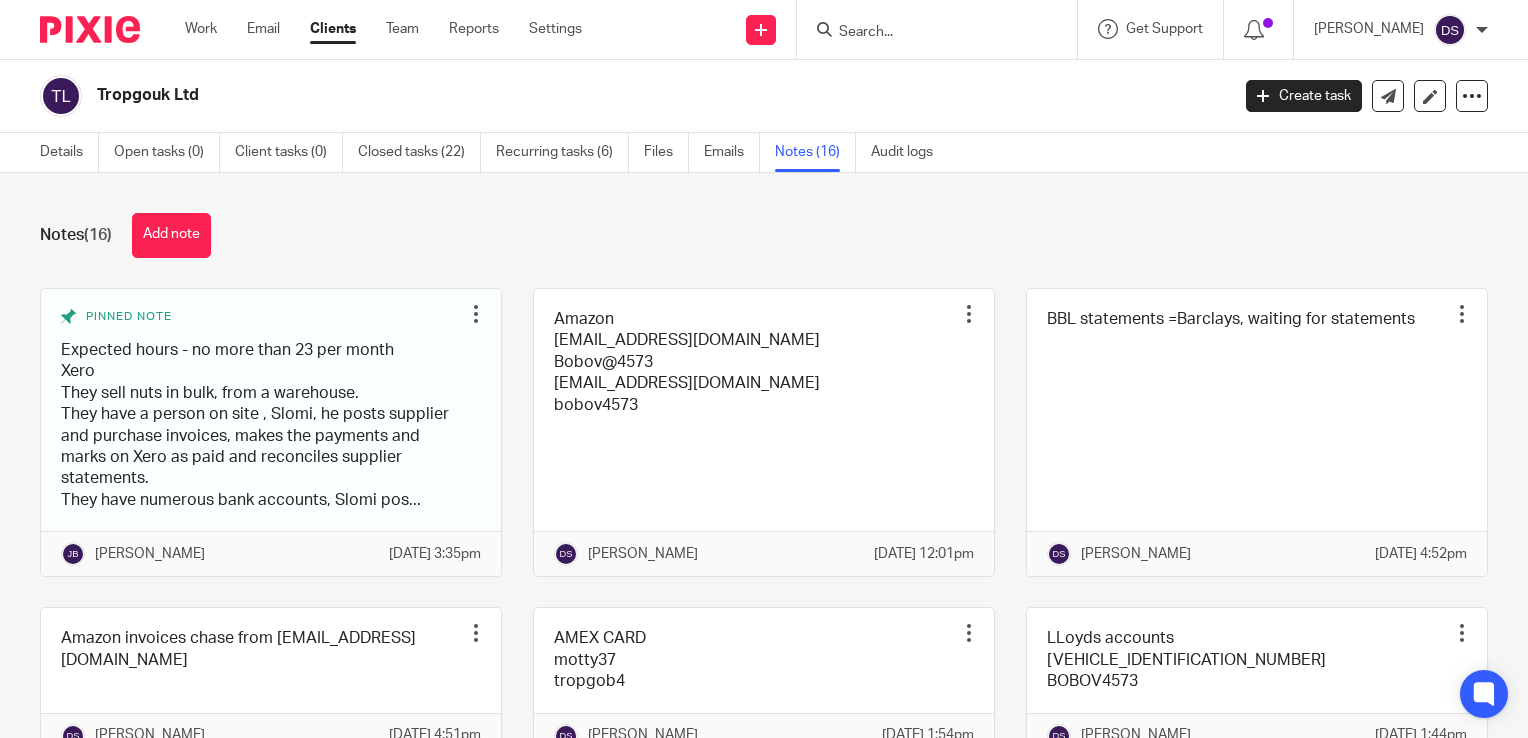 scroll, scrollTop: 0, scrollLeft: 0, axis: both 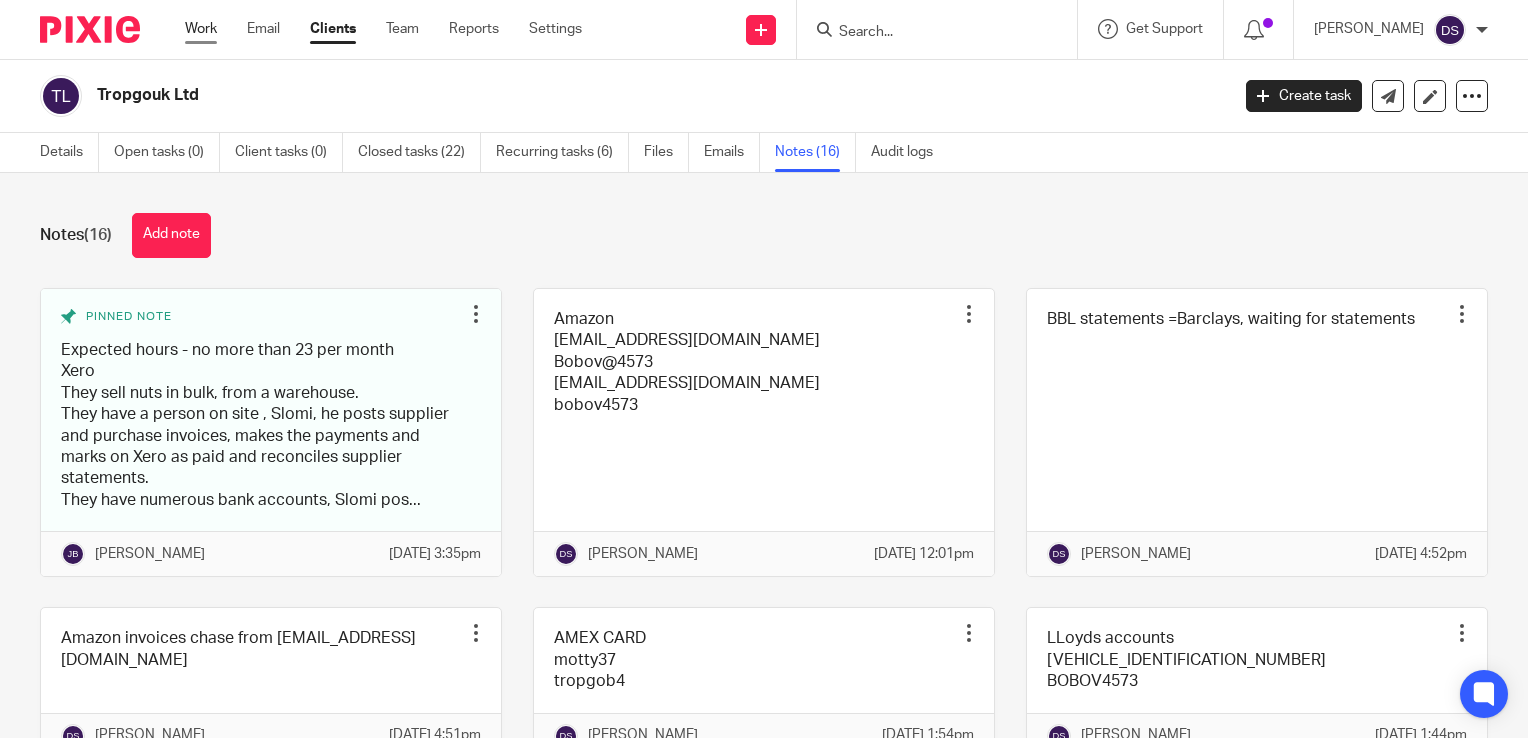 click on "Work" at bounding box center (201, 29) 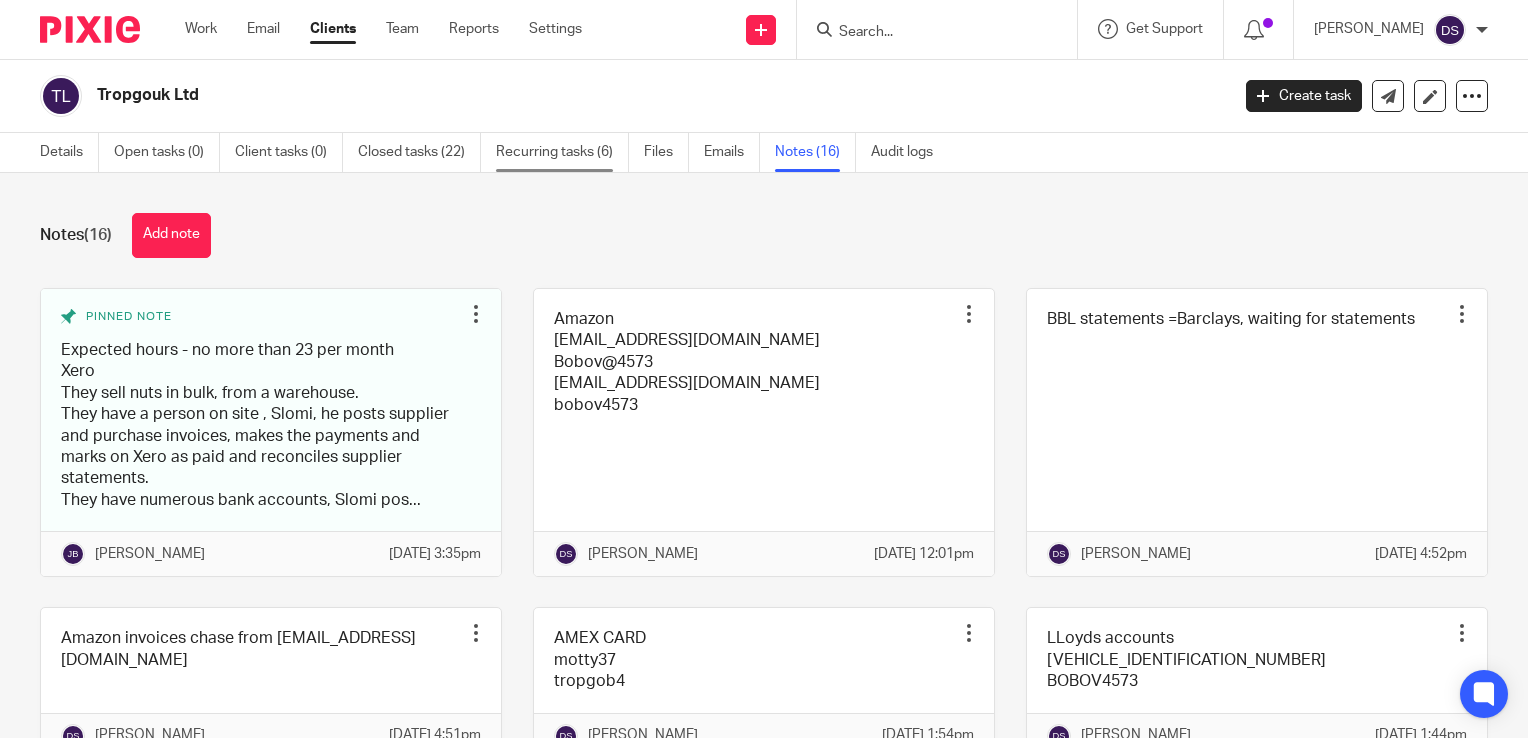 click on "Recurring tasks (6)" at bounding box center [562, 152] 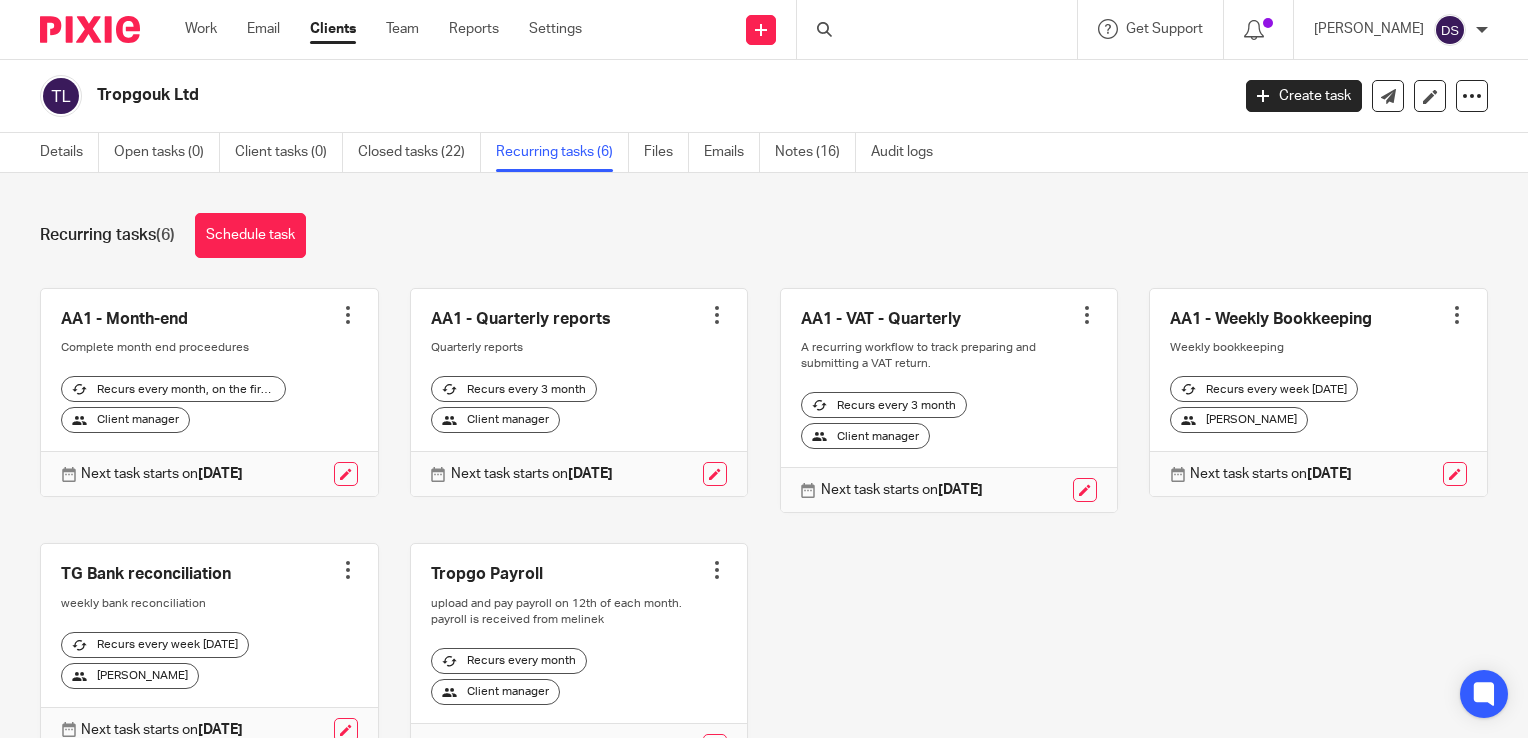 scroll, scrollTop: 0, scrollLeft: 0, axis: both 